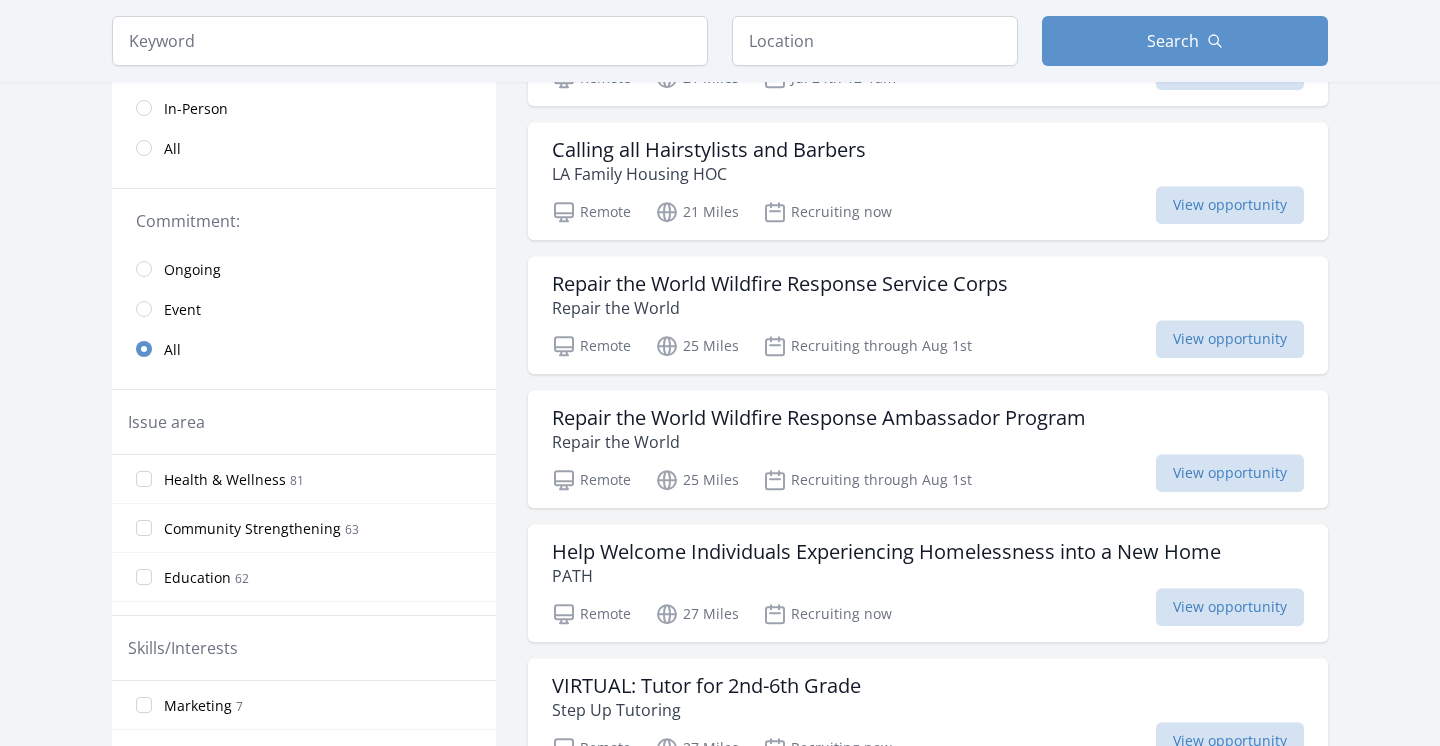scroll, scrollTop: 540, scrollLeft: 0, axis: vertical 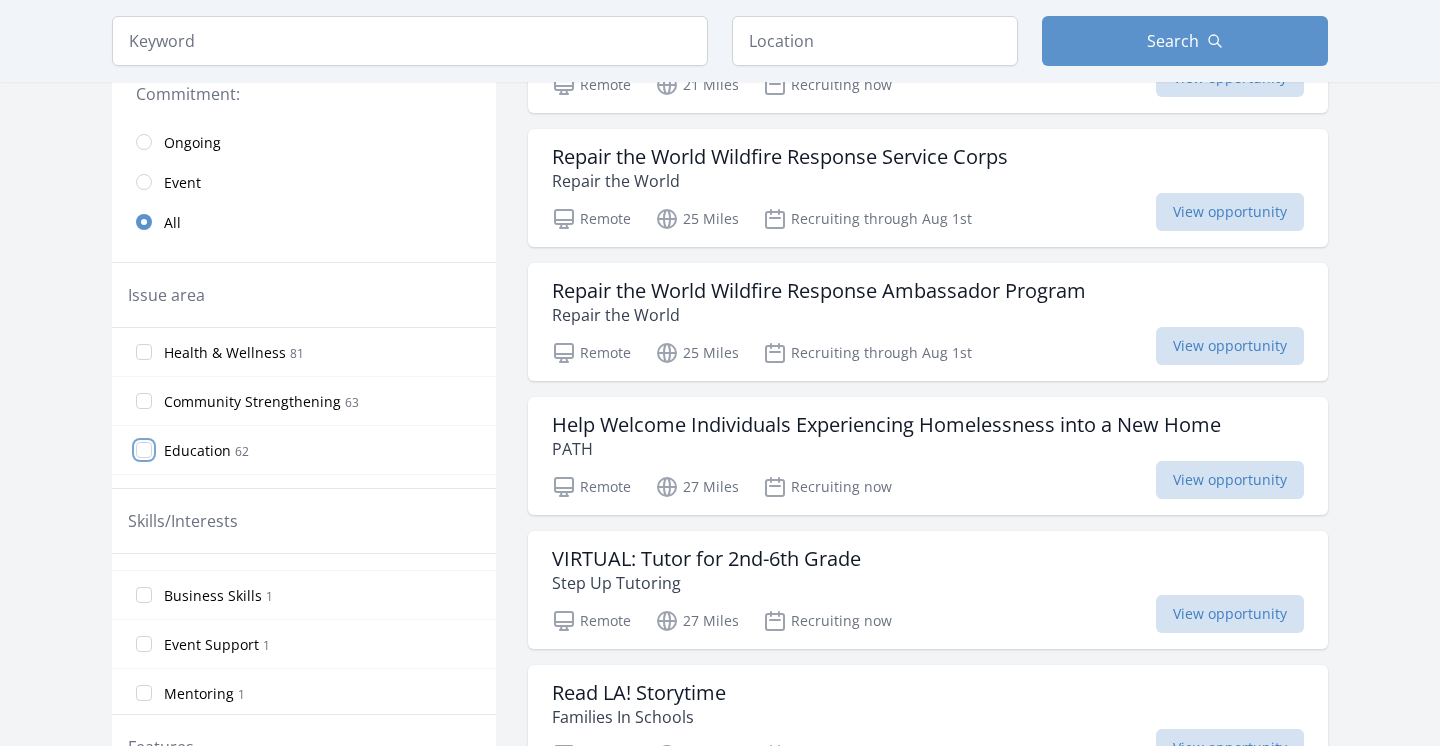 click on "Education   62" at bounding box center [144, 450] 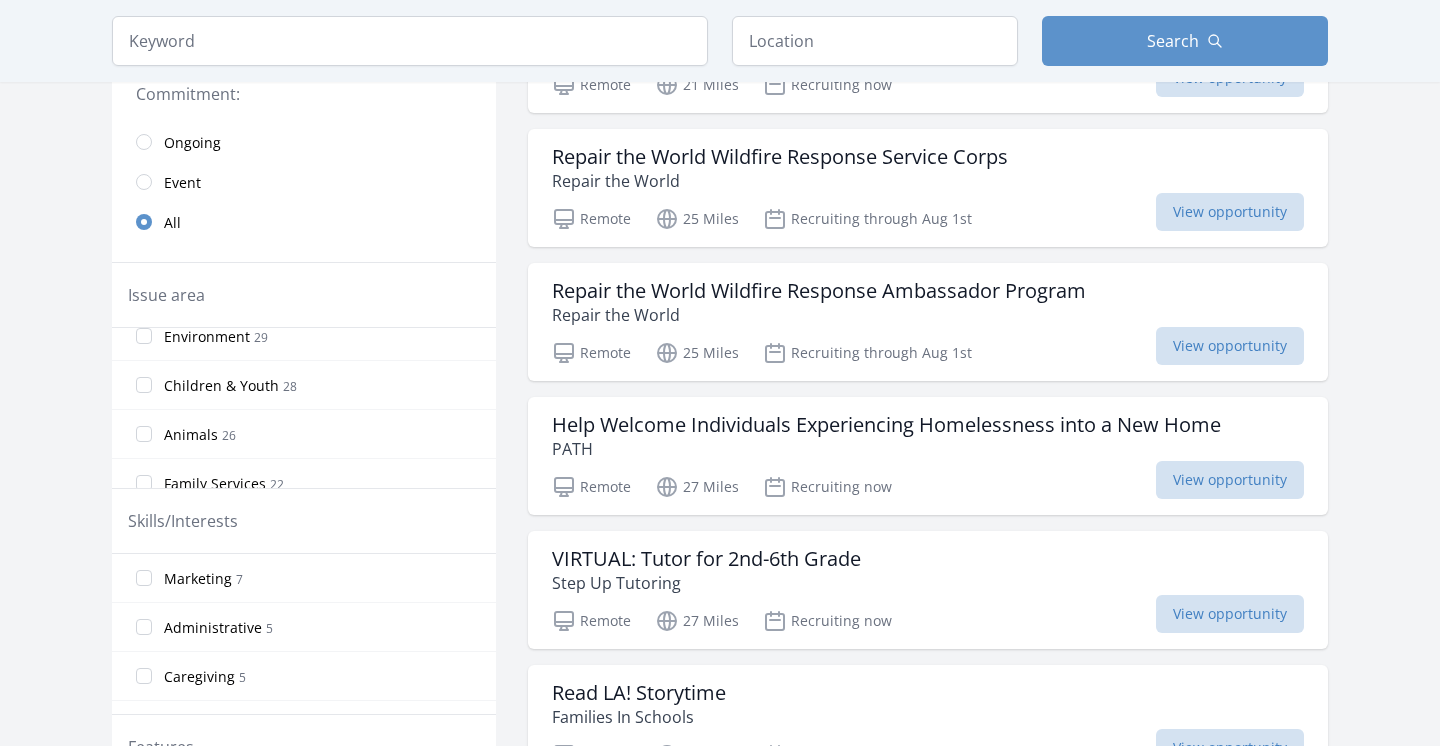 scroll, scrollTop: 0, scrollLeft: 0, axis: both 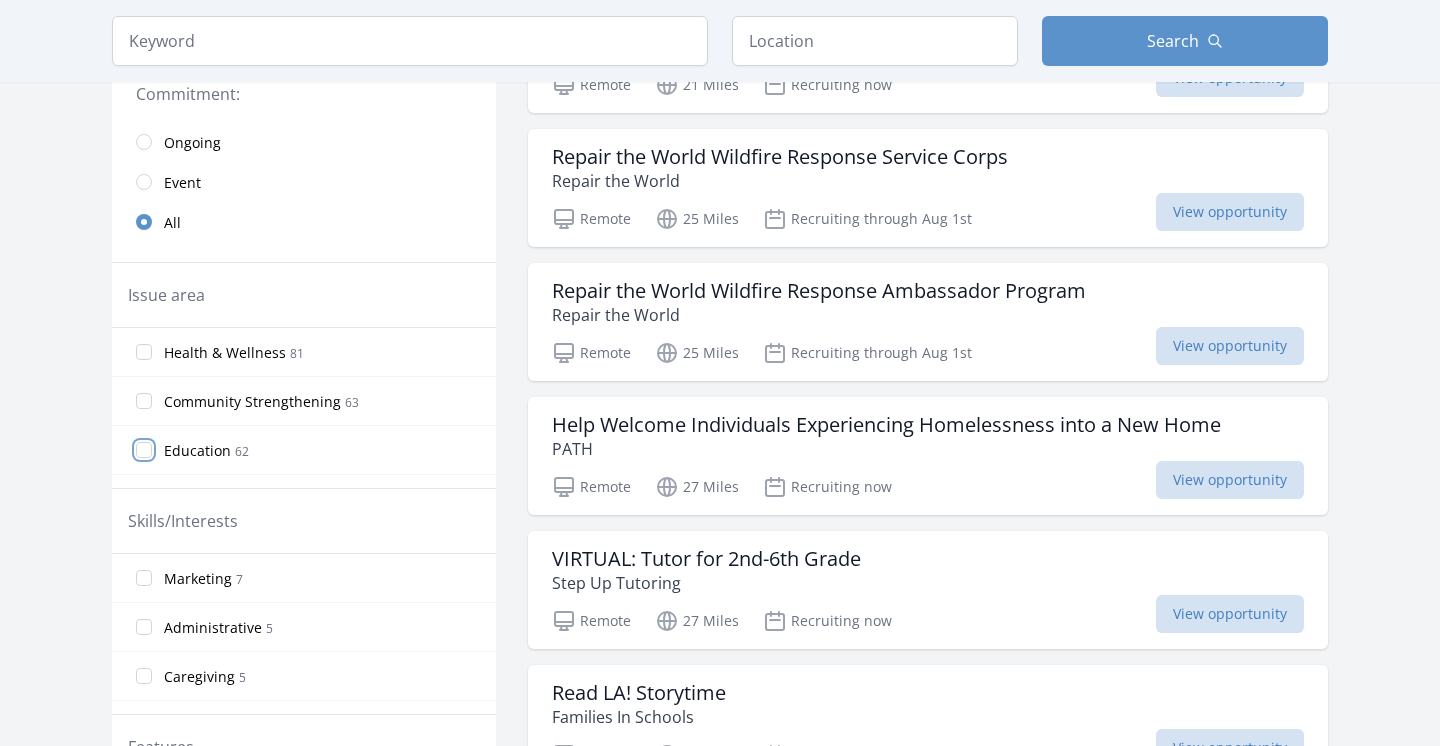 click on "Education   62" at bounding box center (144, 450) 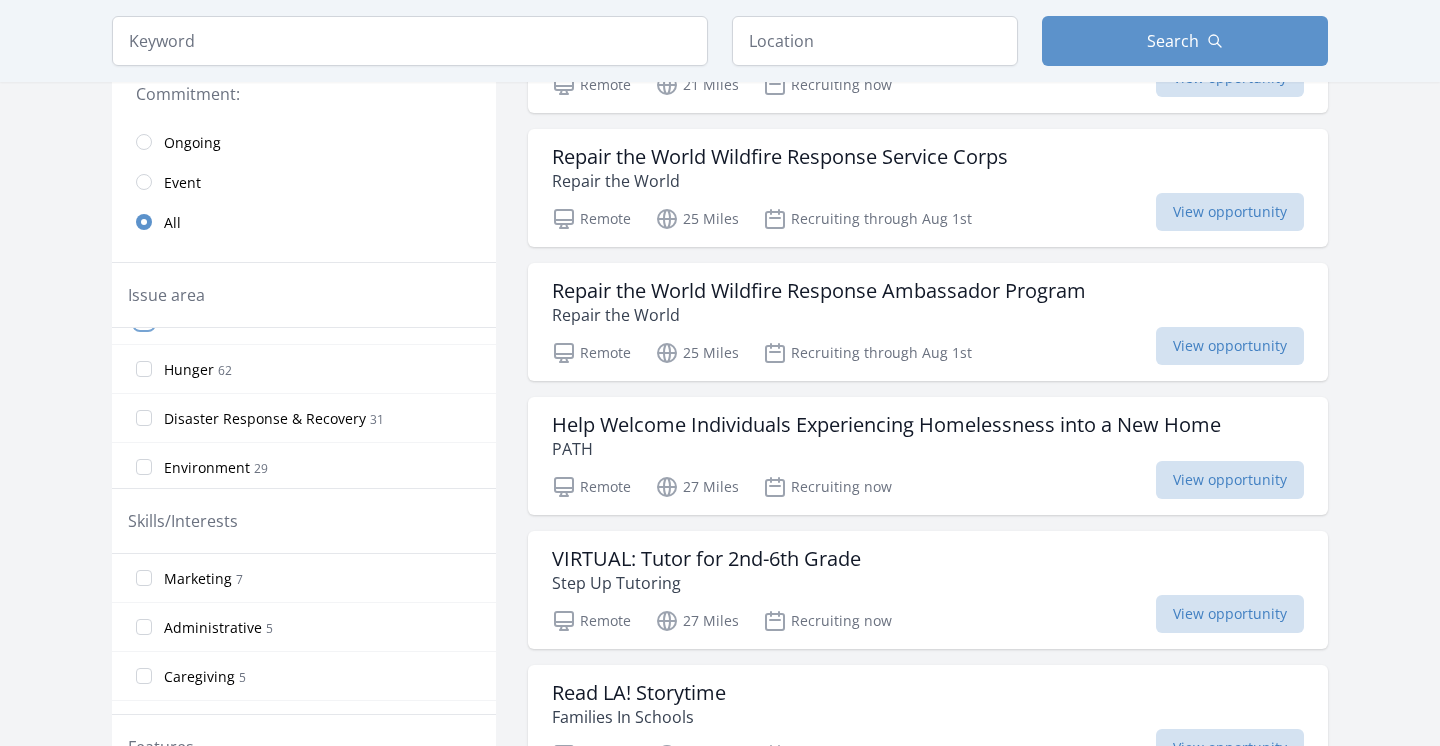 scroll, scrollTop: 261, scrollLeft: 0, axis: vertical 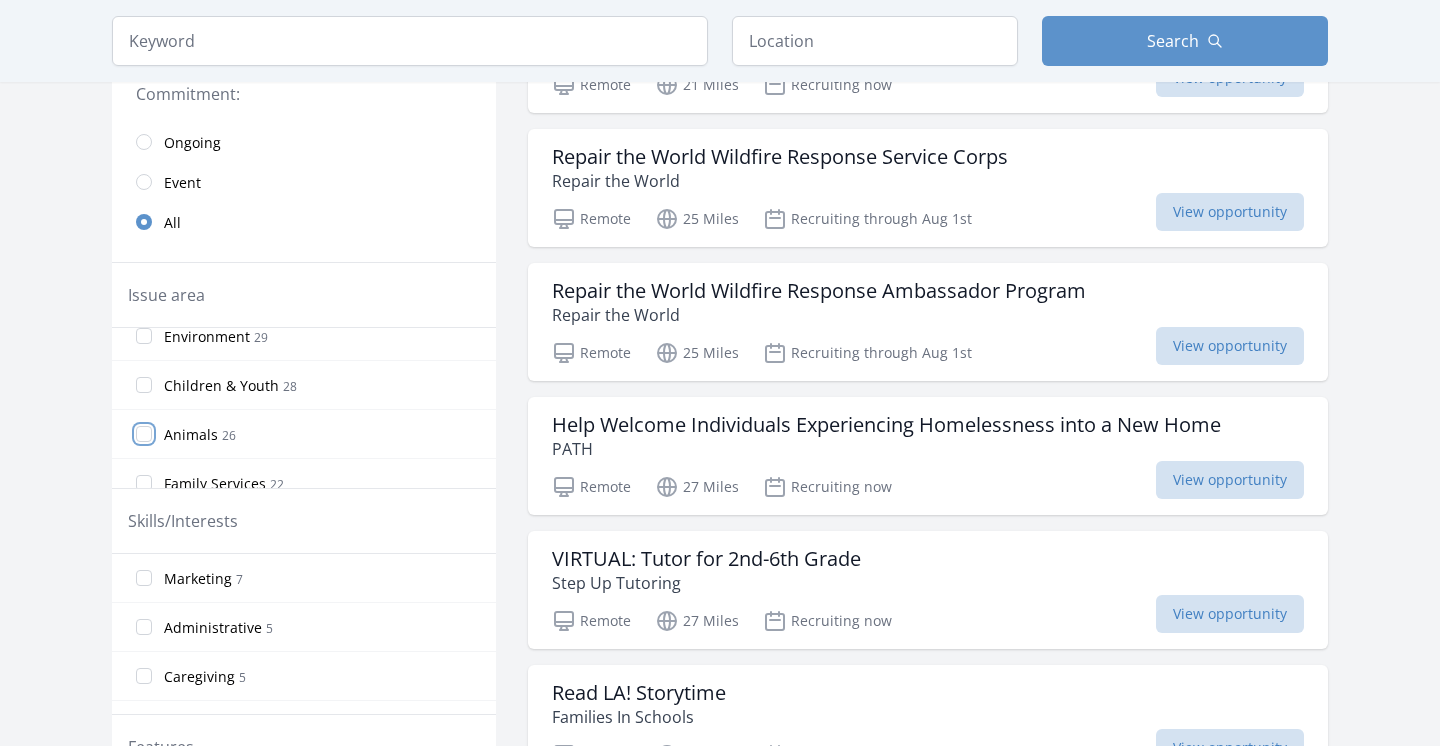 click on "Animals   26" at bounding box center [144, 434] 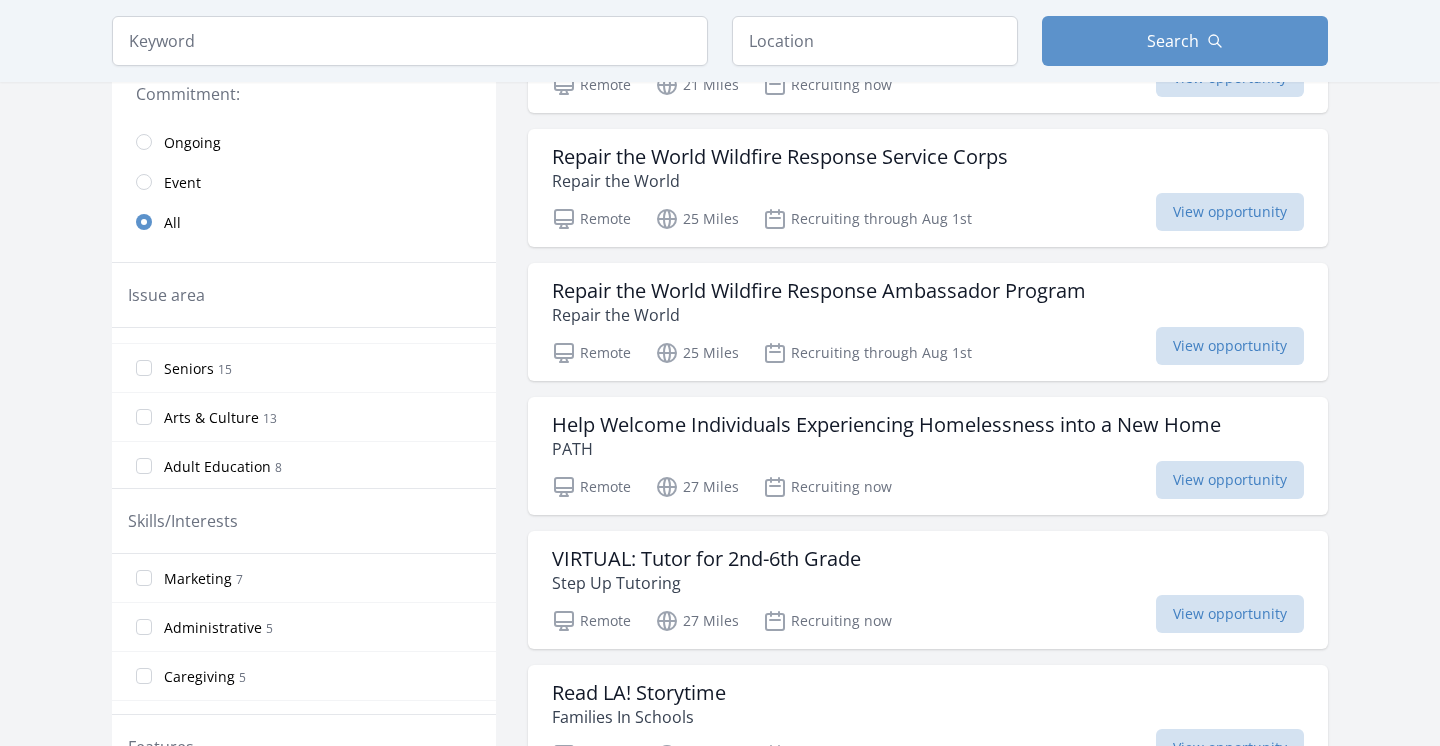 scroll, scrollTop: 391, scrollLeft: 0, axis: vertical 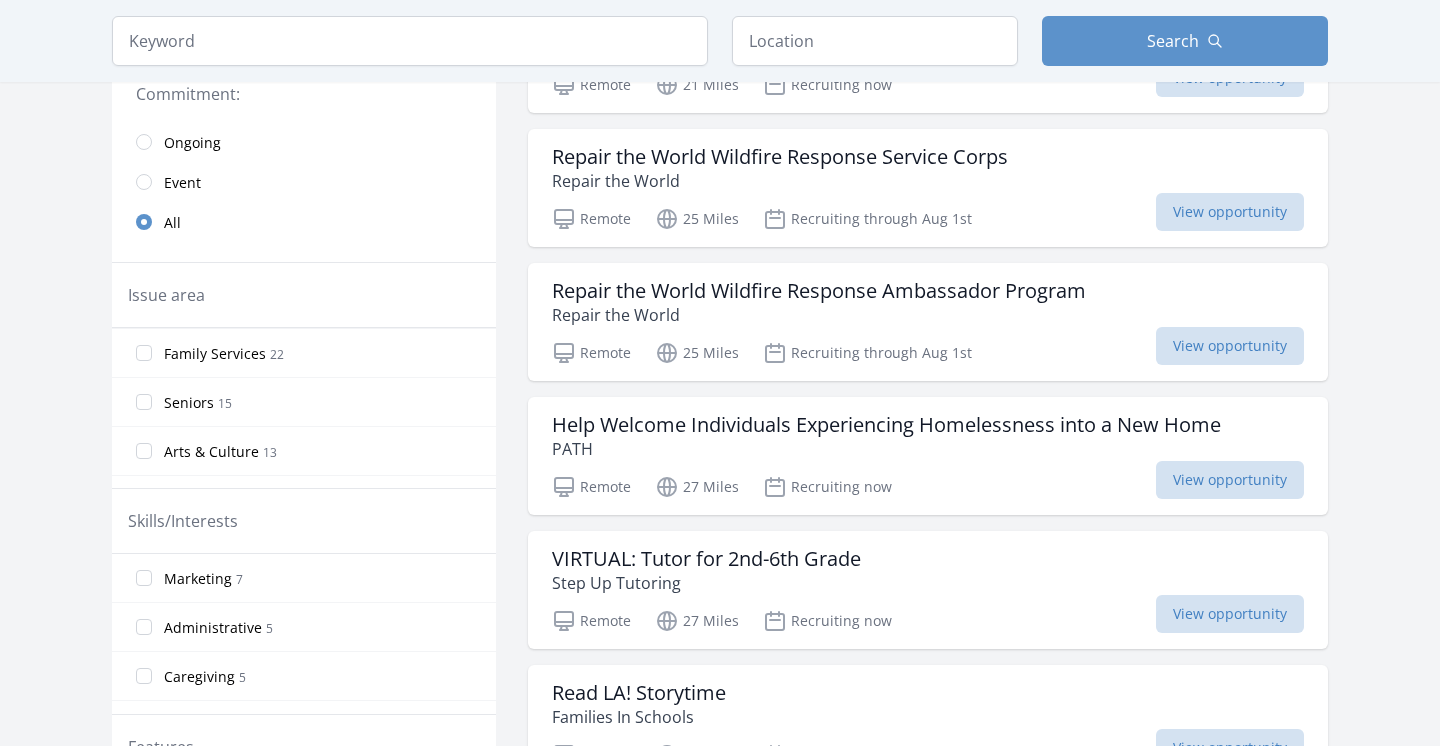 click on "Arts & Culture" at bounding box center (211, 452) 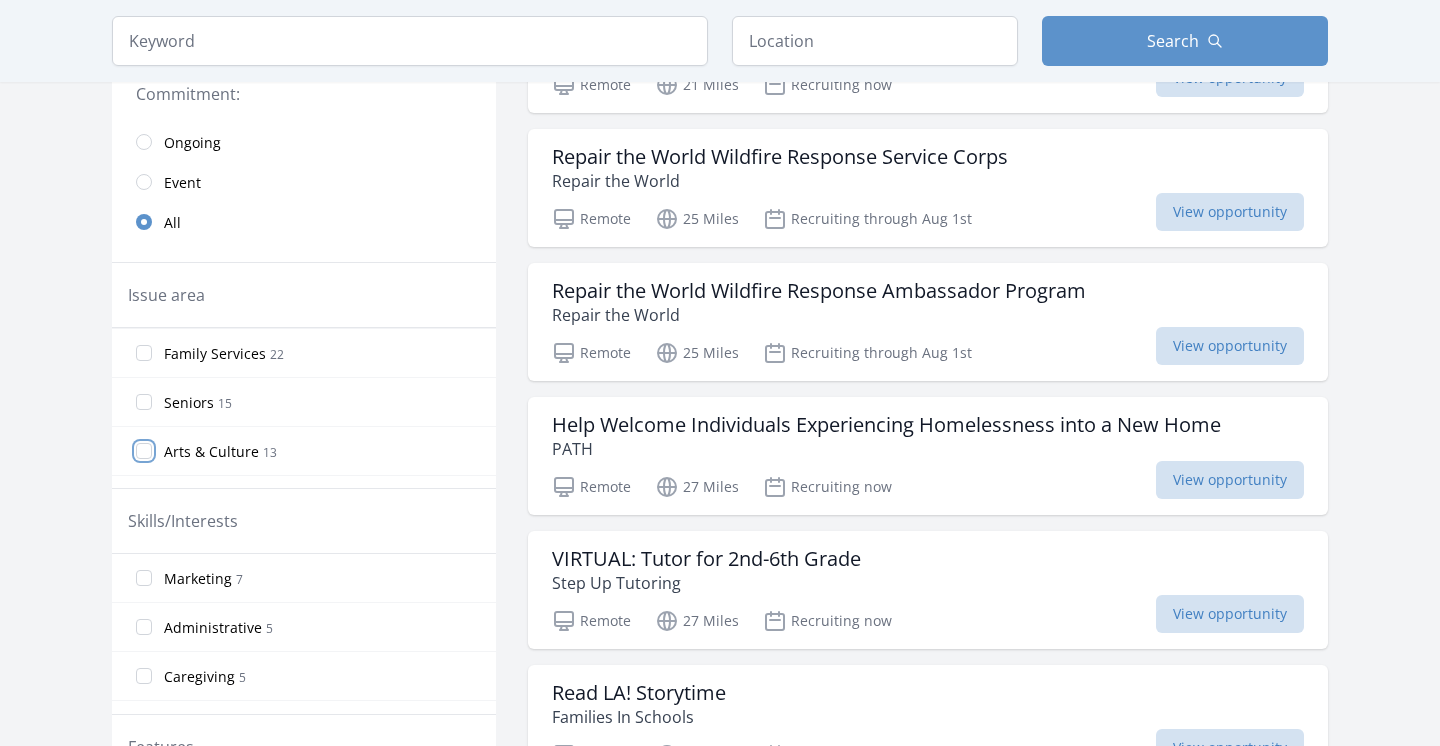 click on "Arts & Culture   13" at bounding box center [144, 451] 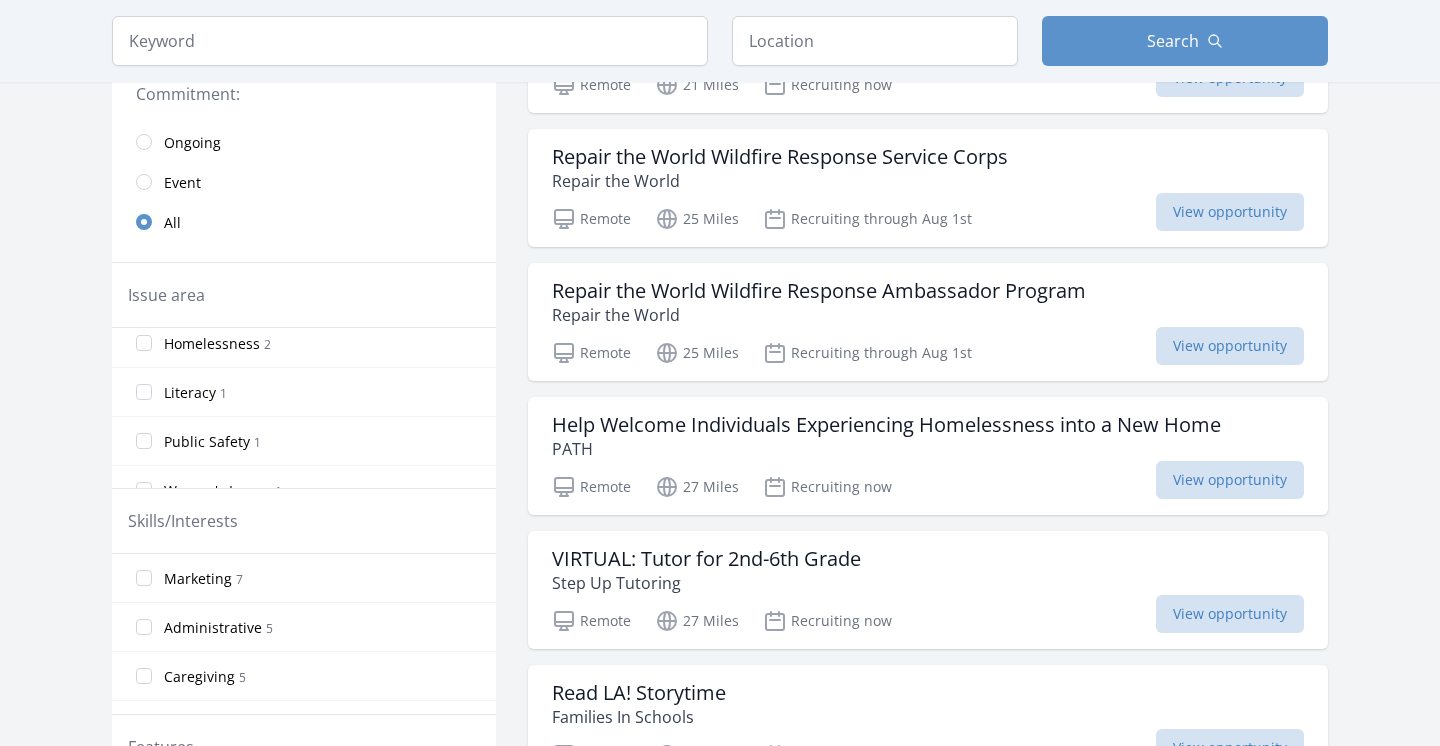scroll, scrollTop: 960, scrollLeft: 0, axis: vertical 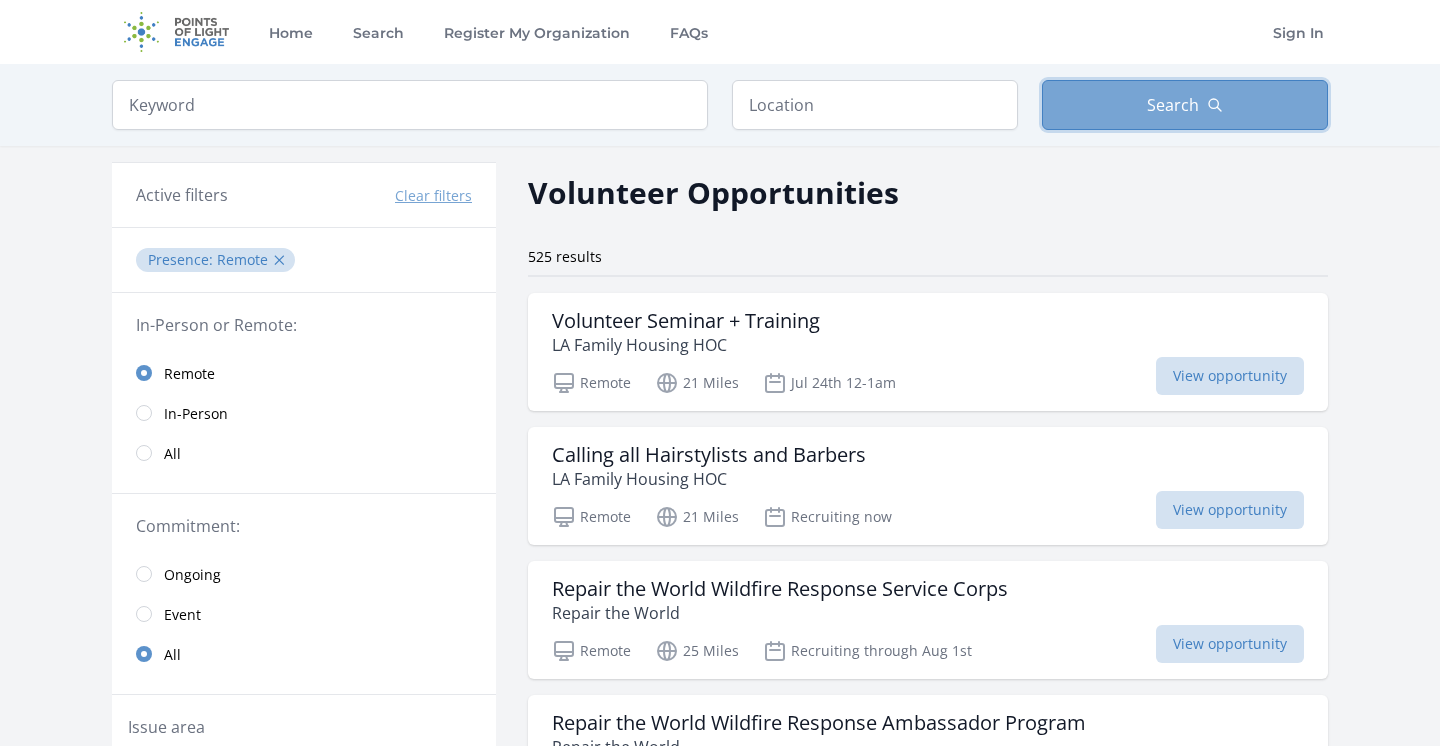 click on "Search" at bounding box center [1173, 105] 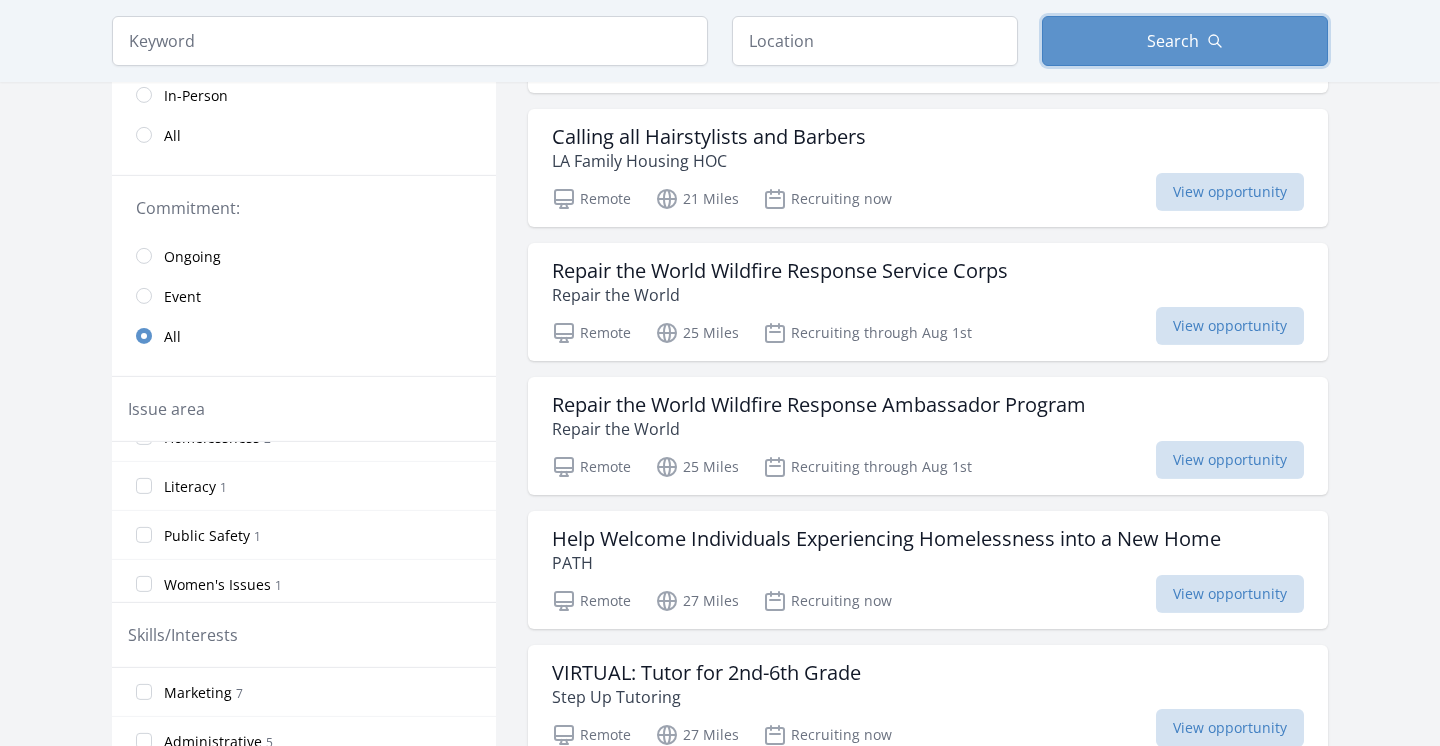 scroll, scrollTop: 324, scrollLeft: 0, axis: vertical 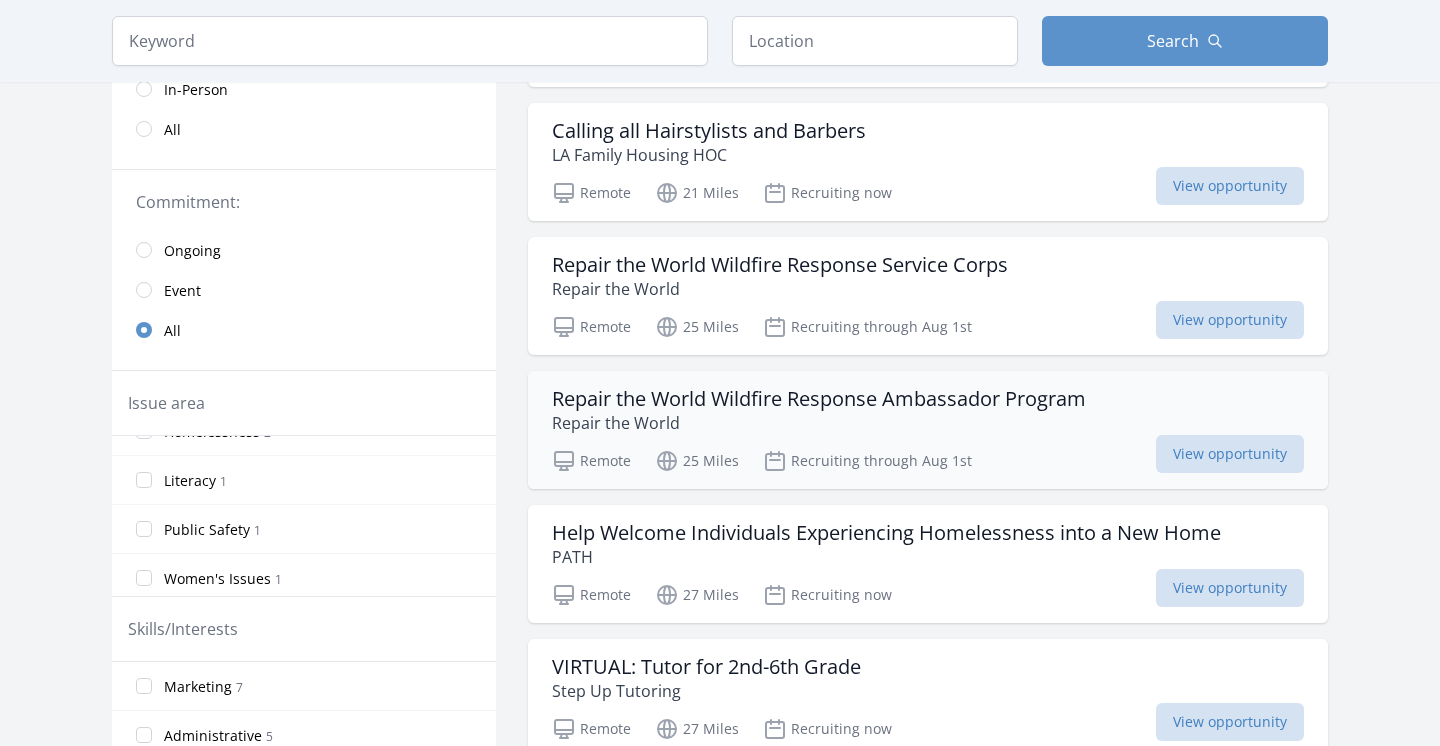 click on "Repair the World Wildfire Response Ambassador Program" at bounding box center (819, 399) 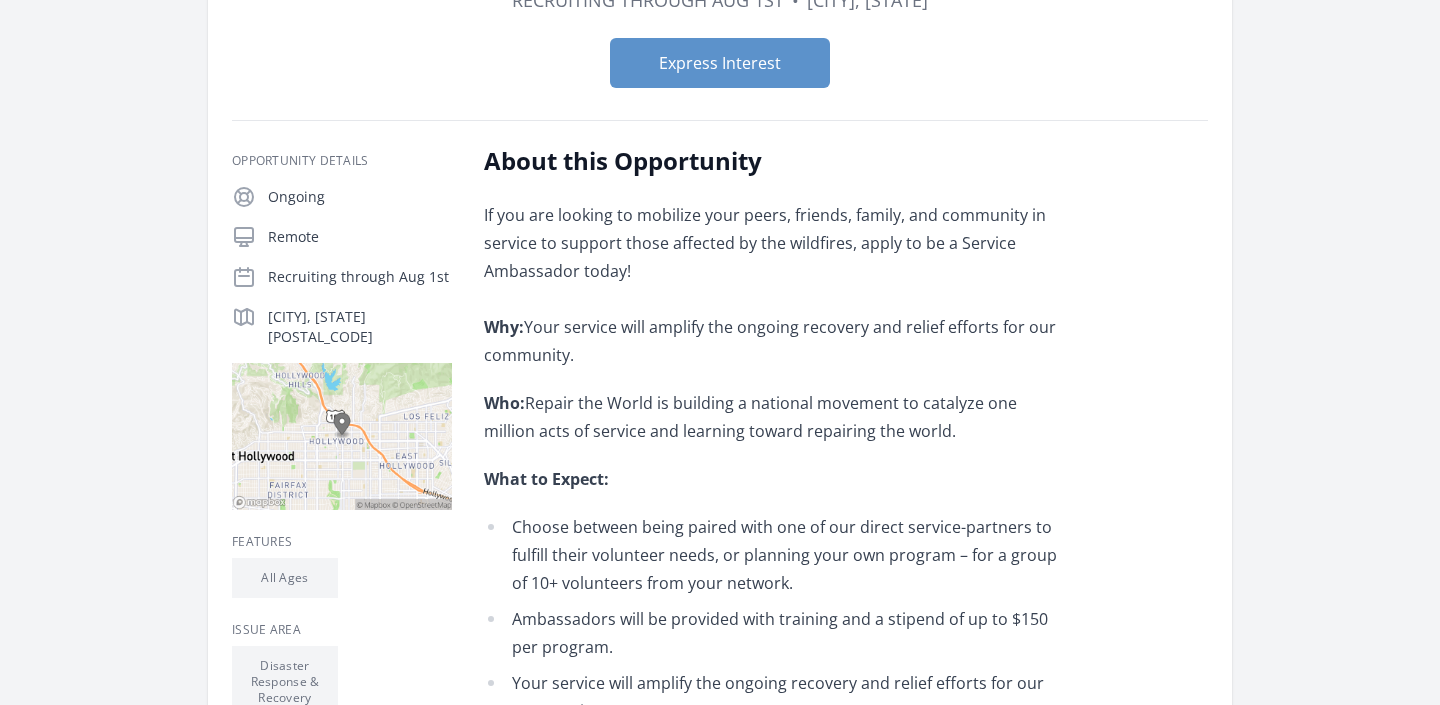 scroll, scrollTop: 151, scrollLeft: 0, axis: vertical 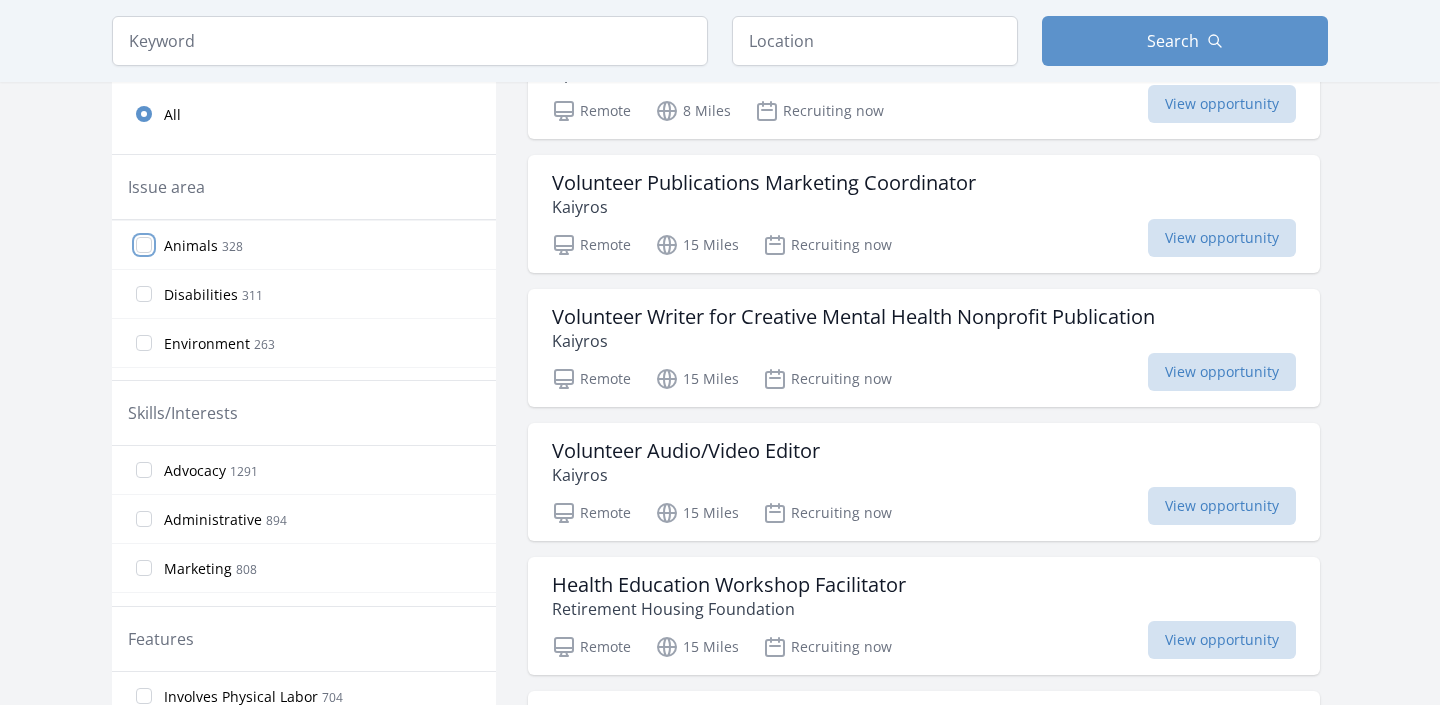 click on "Animals   [NUMBER]" at bounding box center (144, 245) 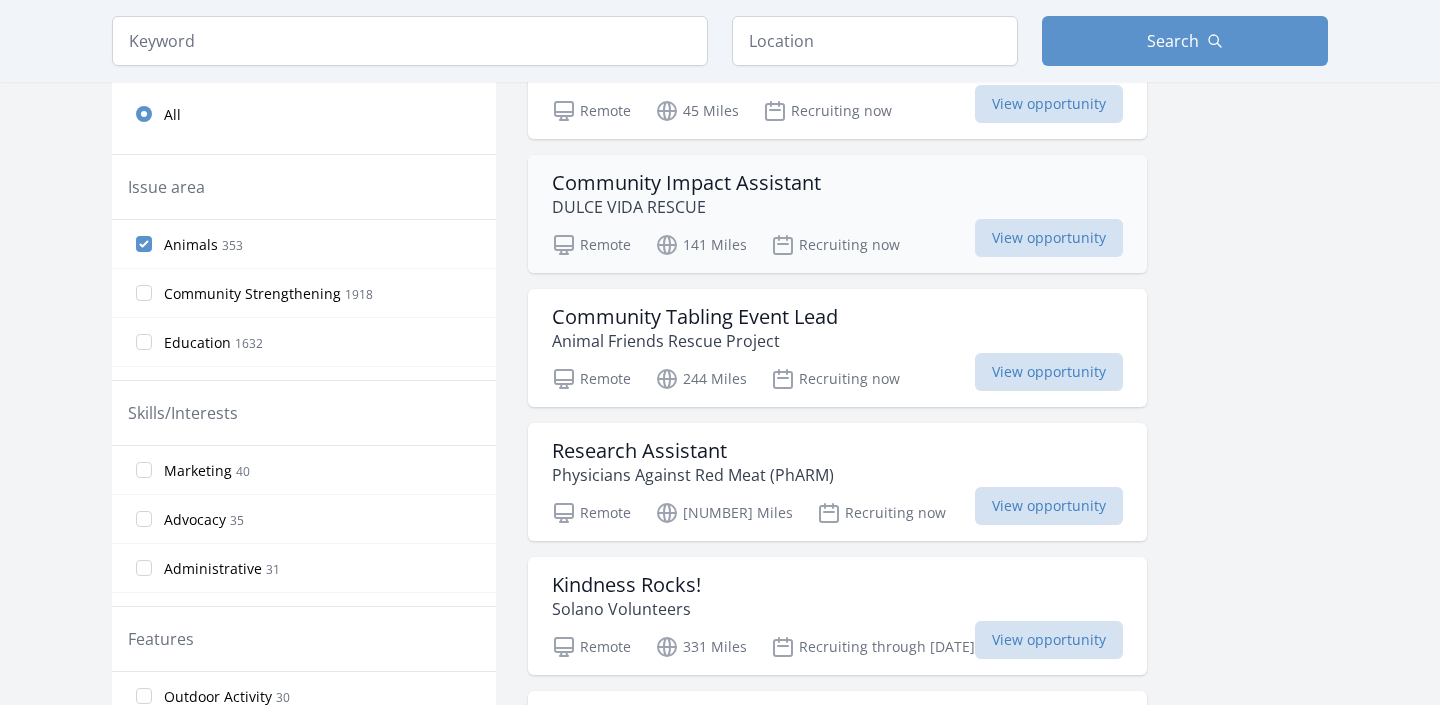 scroll, scrollTop: 108, scrollLeft: 0, axis: vertical 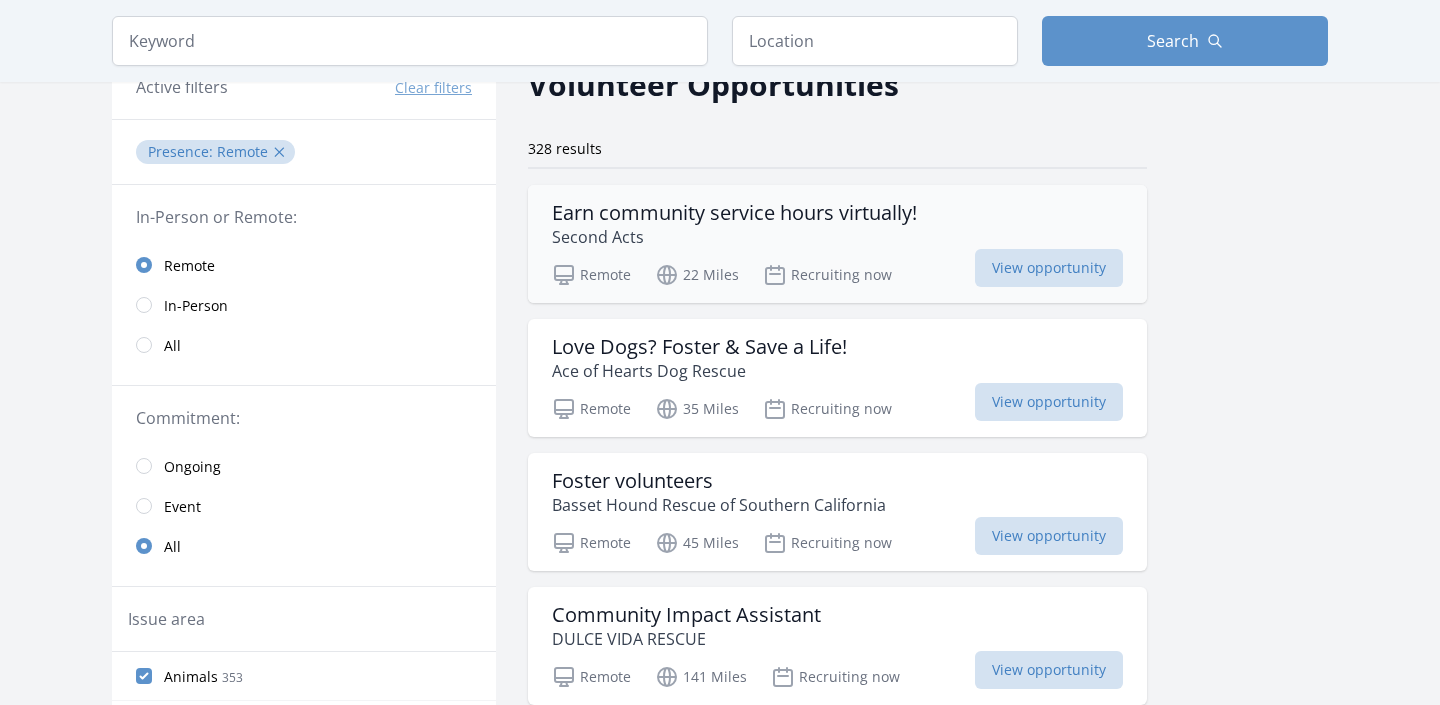 click on "Earn community service hours virtually!" at bounding box center [734, 213] 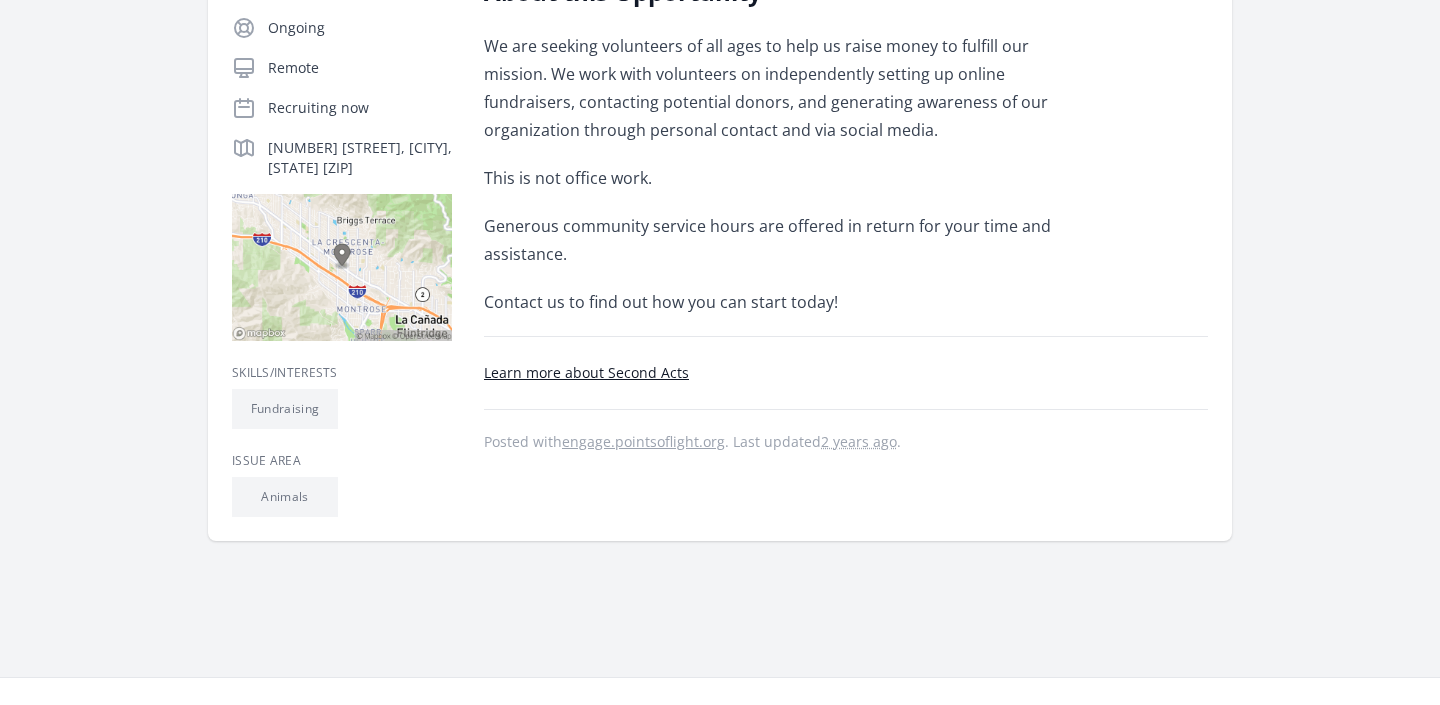 scroll, scrollTop: 432, scrollLeft: 0, axis: vertical 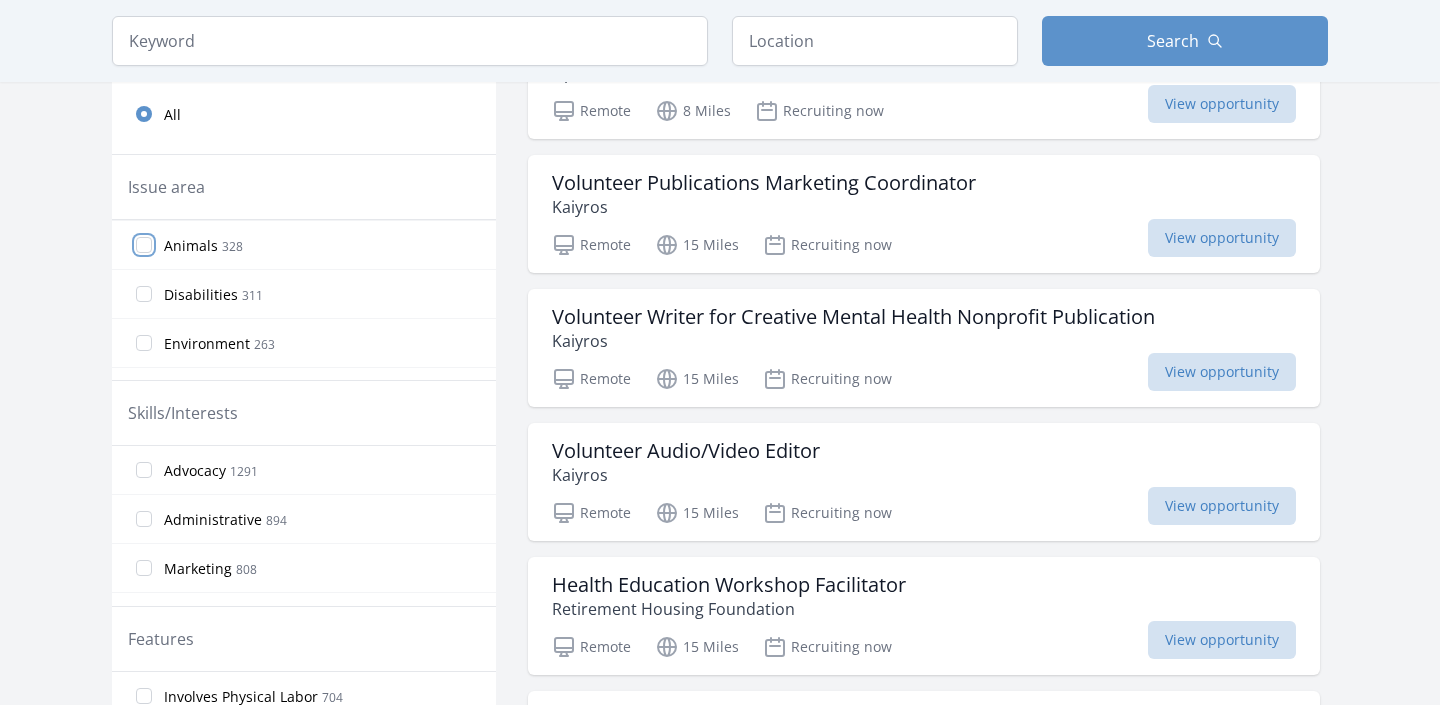 click on "Animals   328" at bounding box center [144, 245] 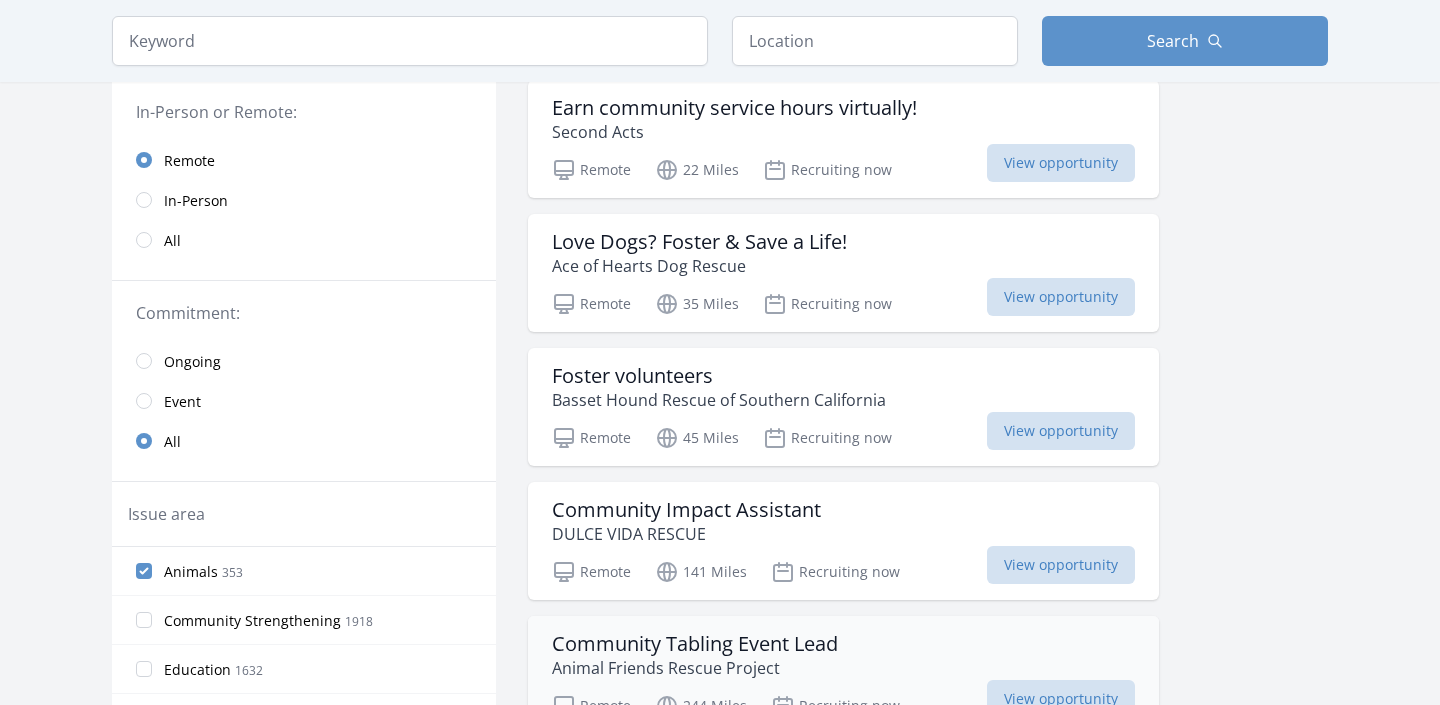 scroll, scrollTop: 216, scrollLeft: 0, axis: vertical 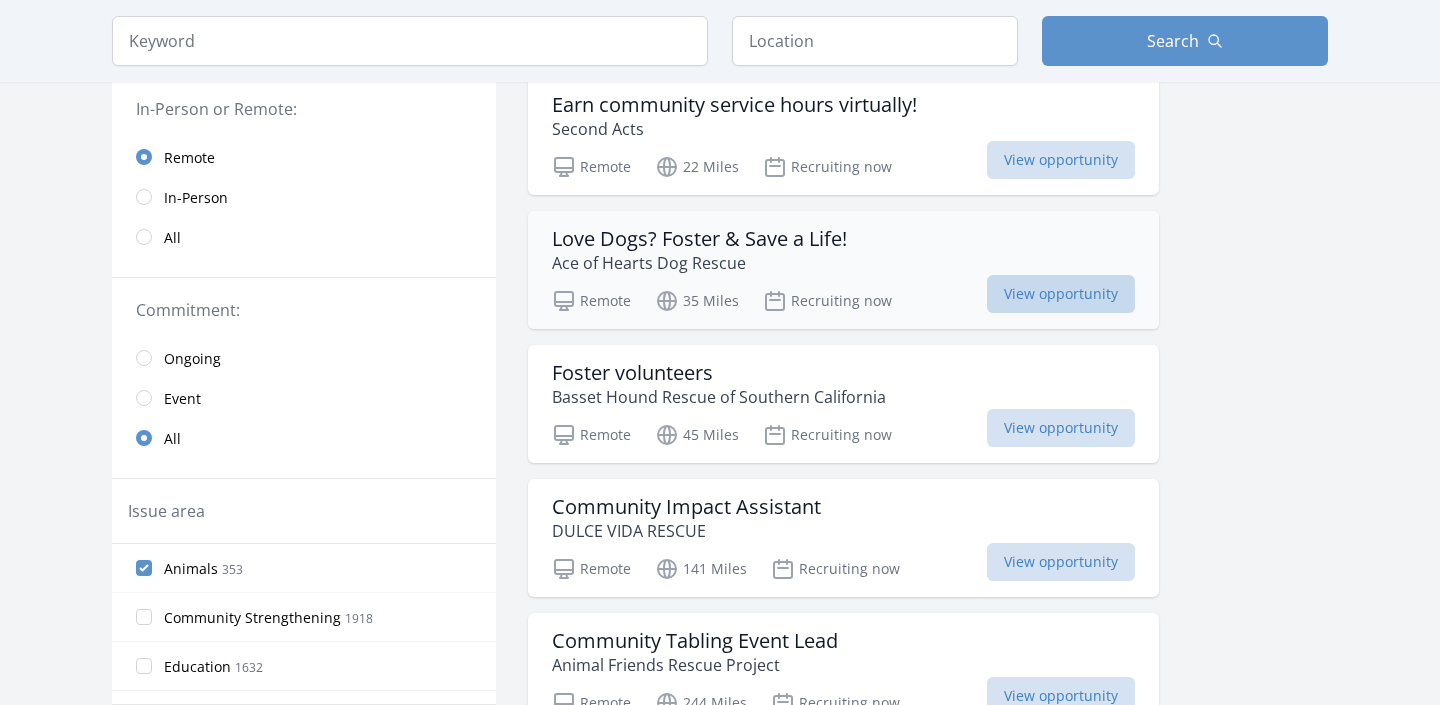 click on "View opportunity" at bounding box center (1061, 294) 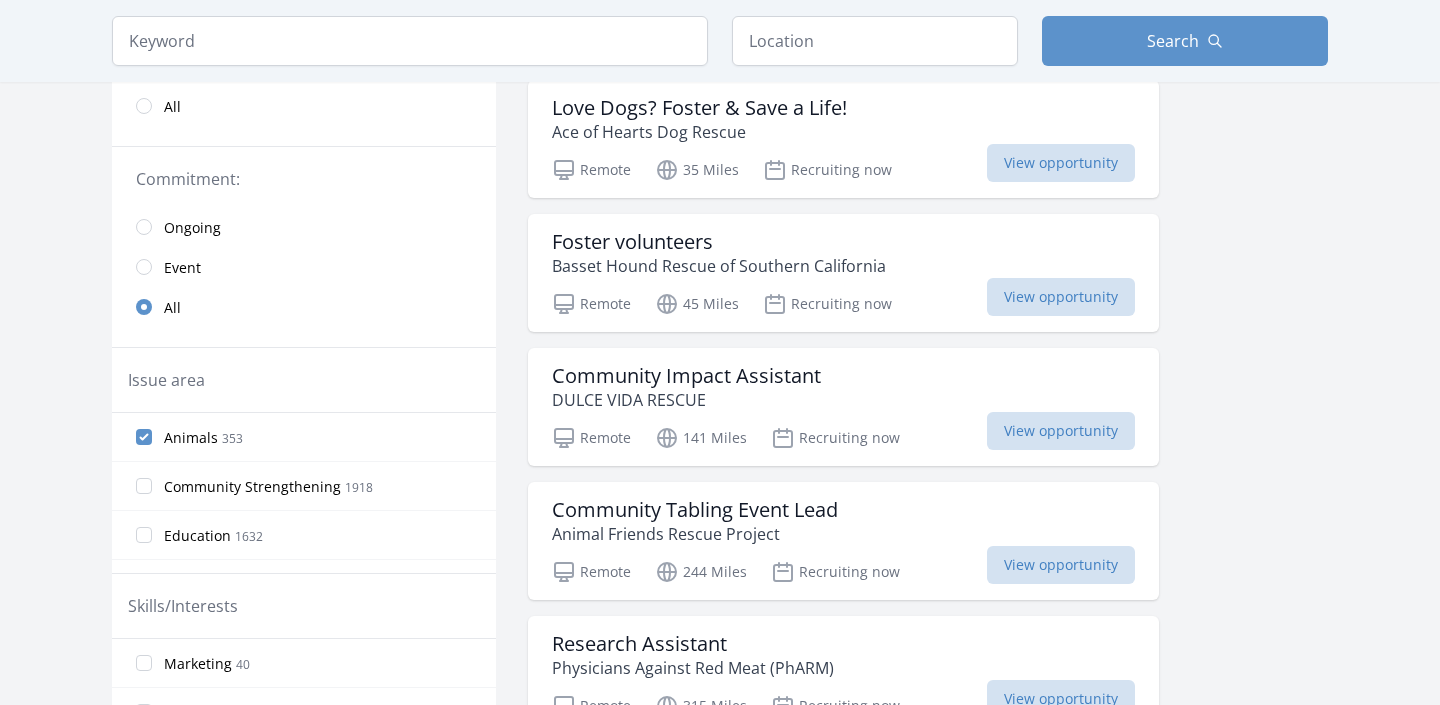 scroll, scrollTop: 540, scrollLeft: 0, axis: vertical 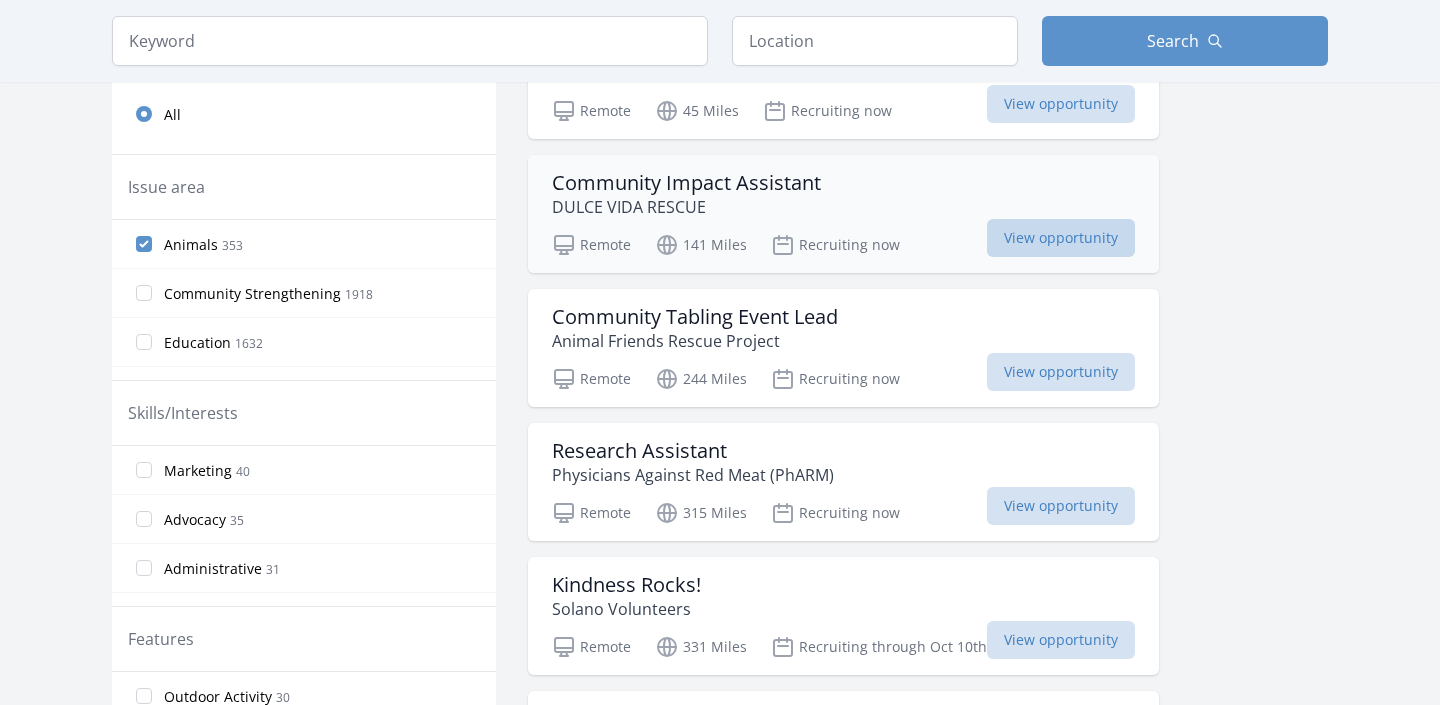 click on "View opportunity" at bounding box center (1061, 238) 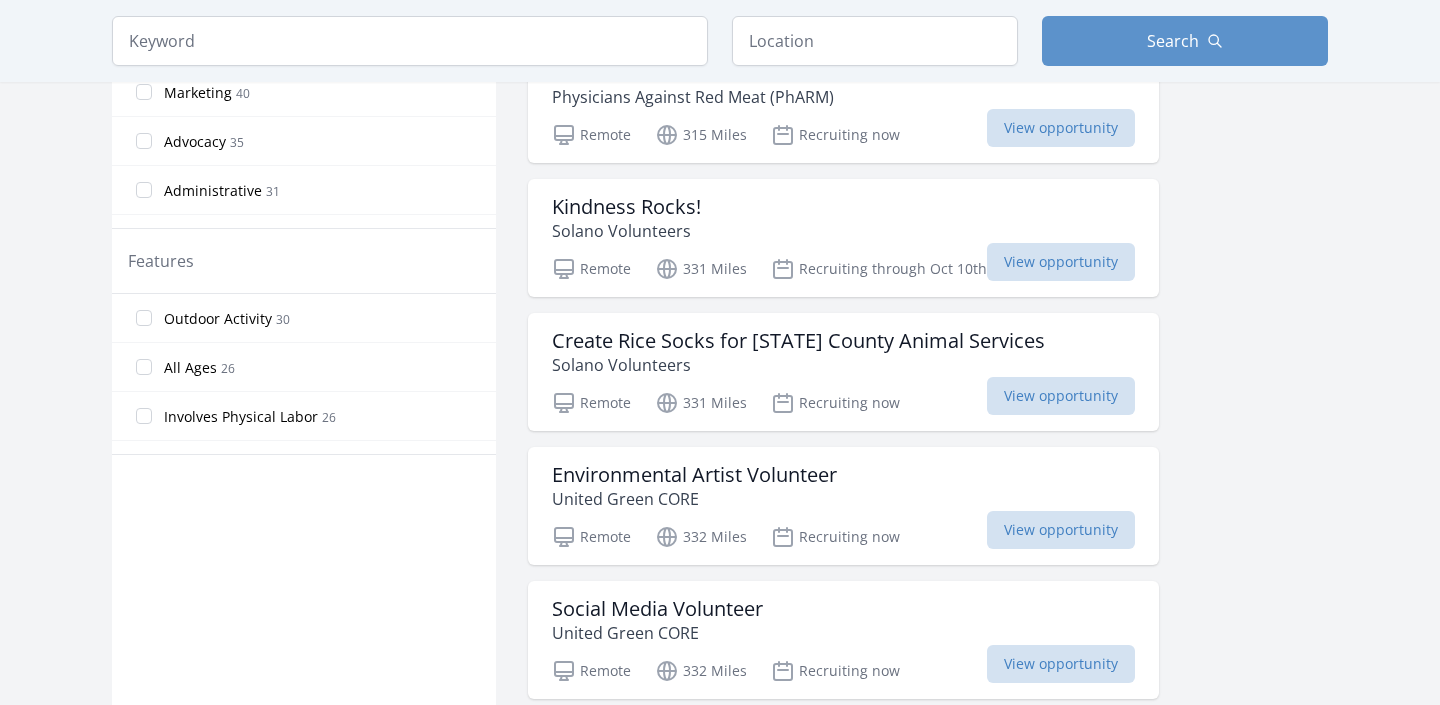 scroll, scrollTop: 972, scrollLeft: 0, axis: vertical 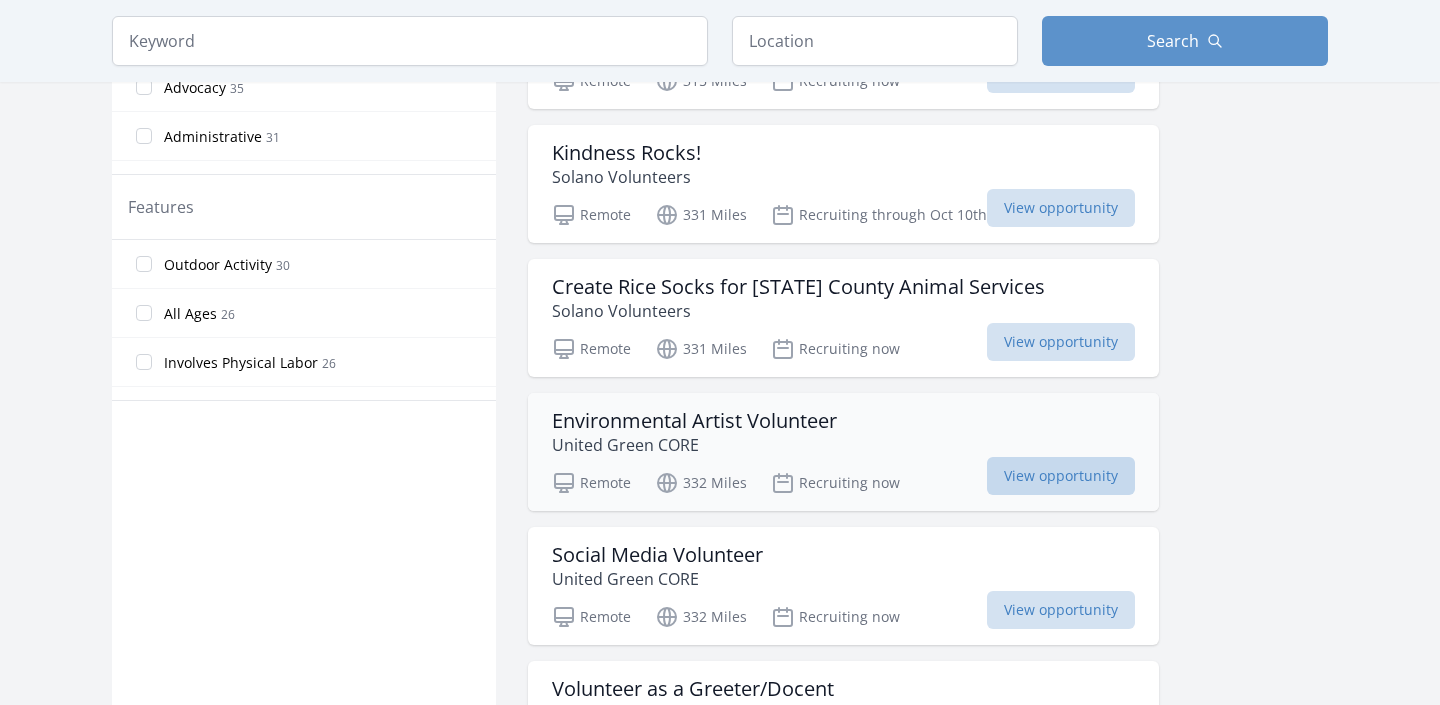 click on "View opportunity" at bounding box center (1061, 476) 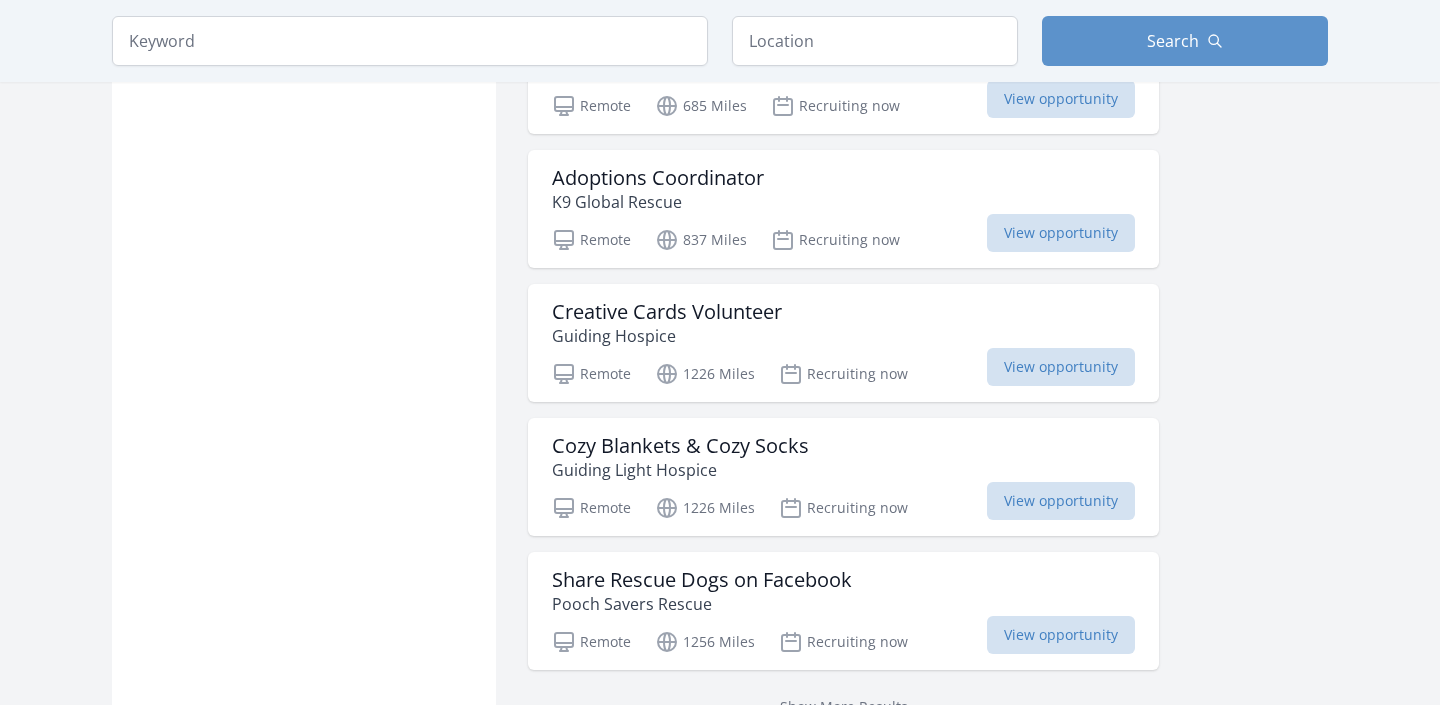 scroll, scrollTop: 2376, scrollLeft: 0, axis: vertical 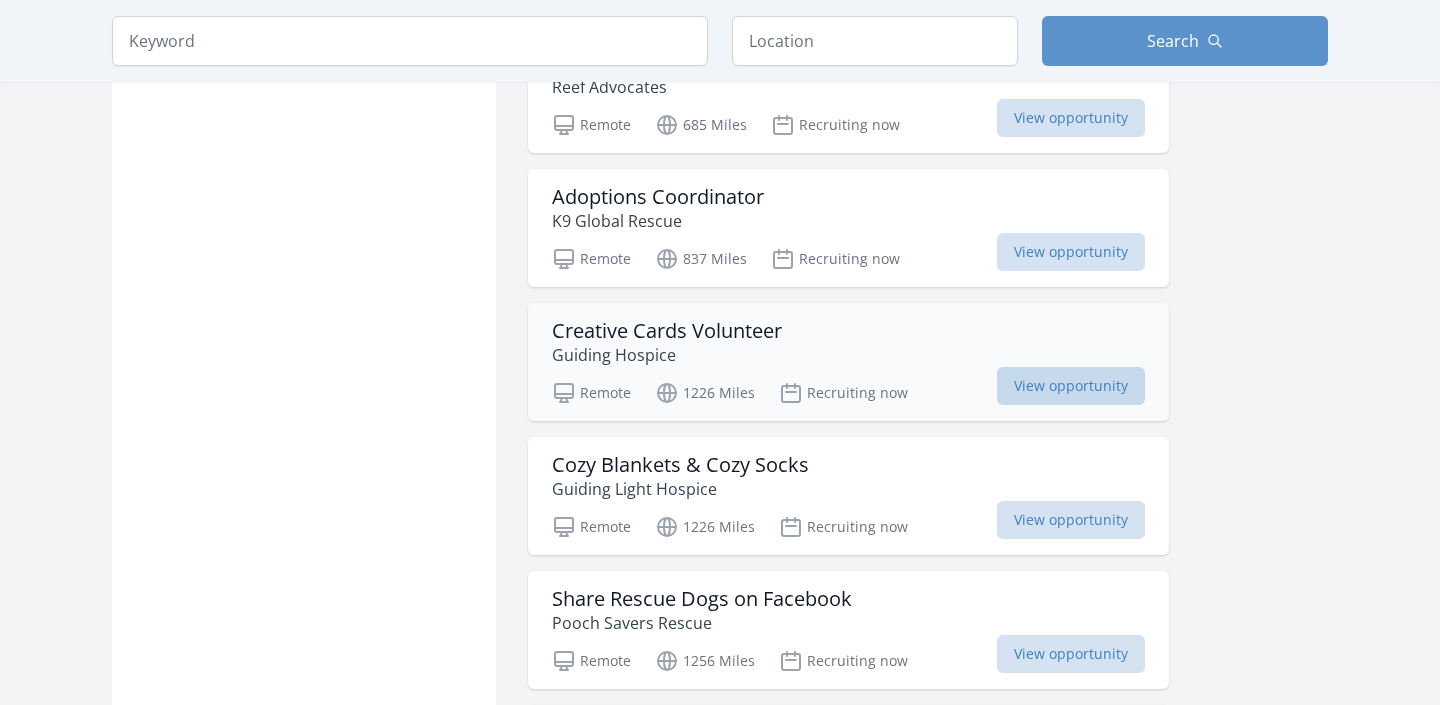 click on "View opportunity" at bounding box center (1071, 386) 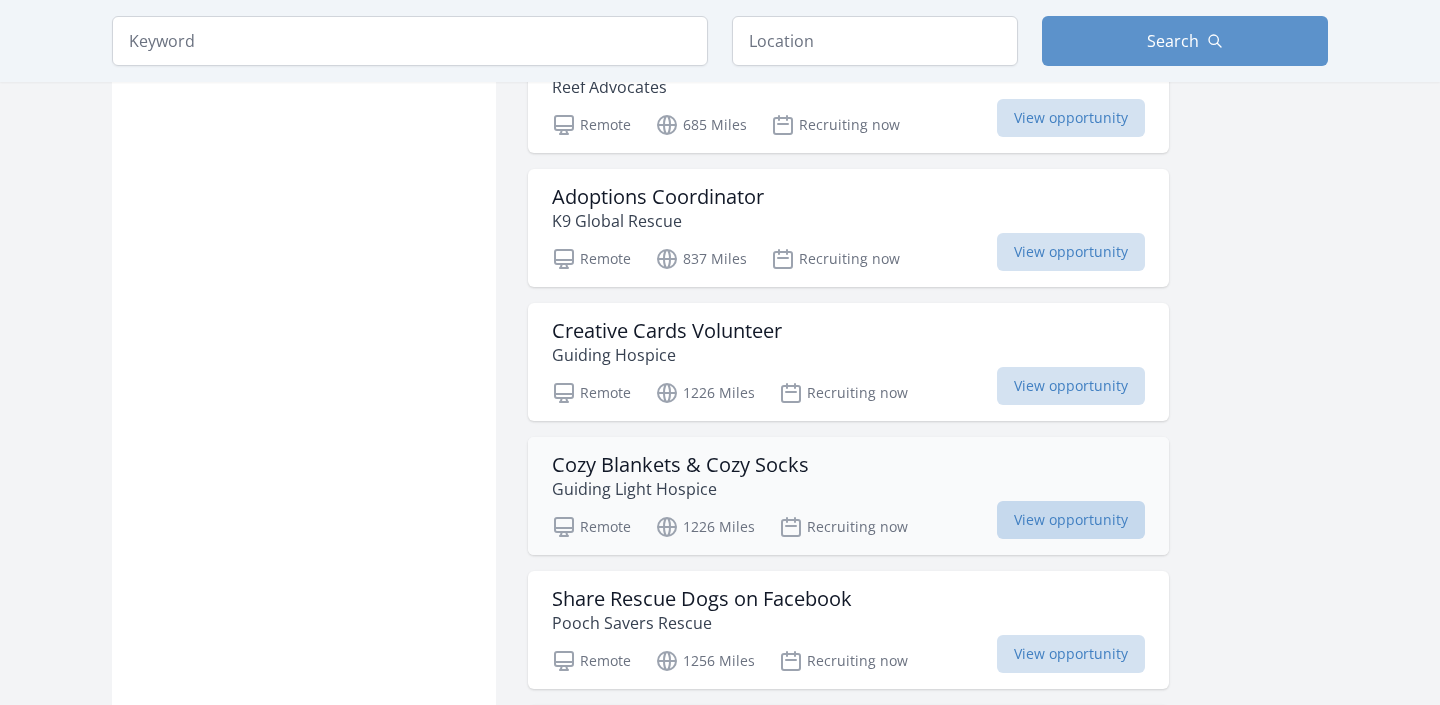 click on "View opportunity" at bounding box center (1071, 520) 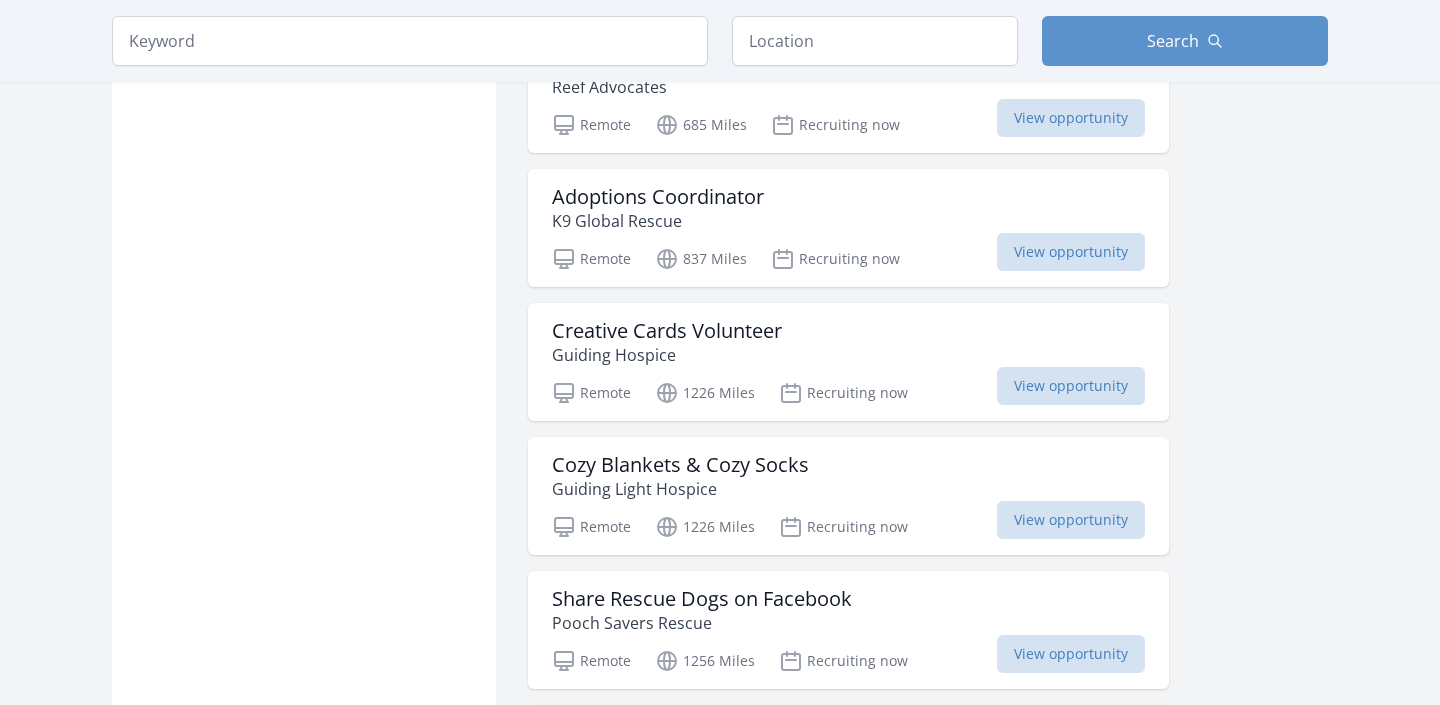 scroll, scrollTop: 5076, scrollLeft: 0, axis: vertical 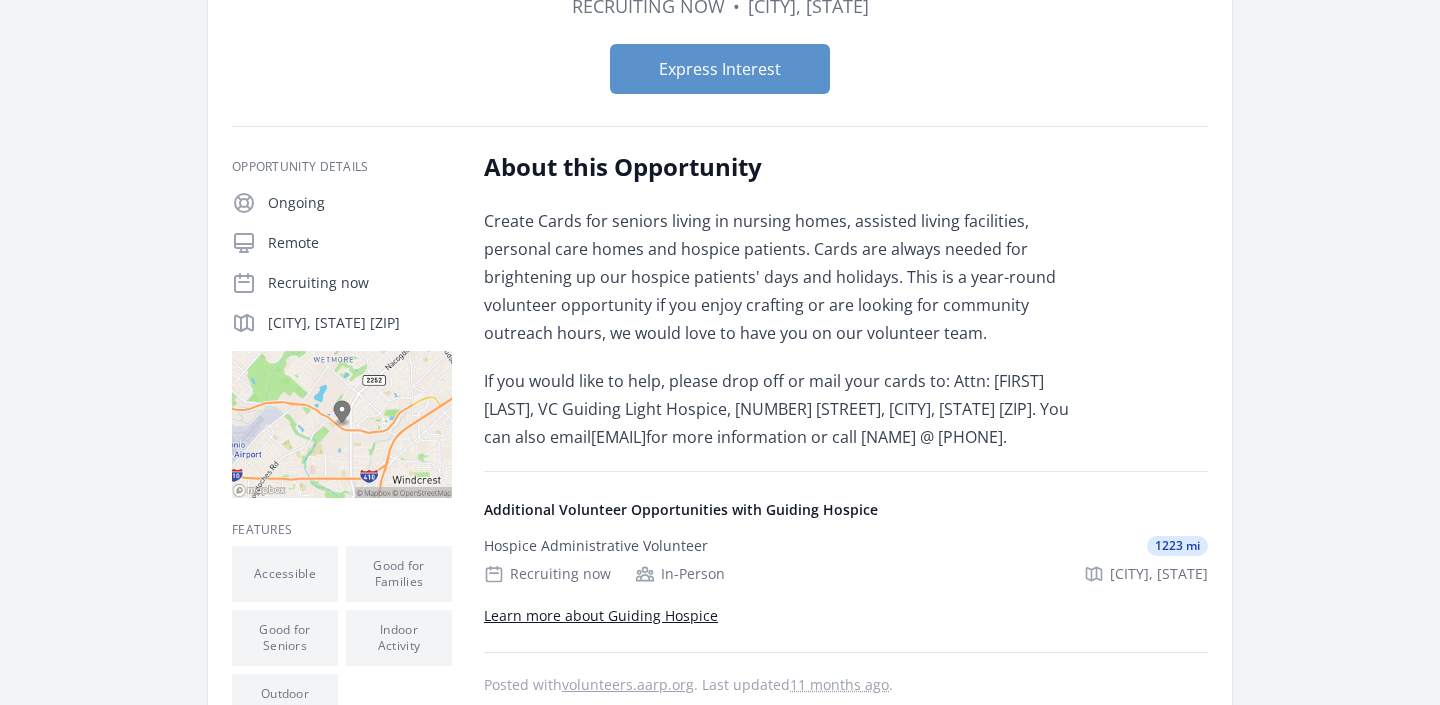 click on "Learn more about Guiding Hospice" at bounding box center (601, 615) 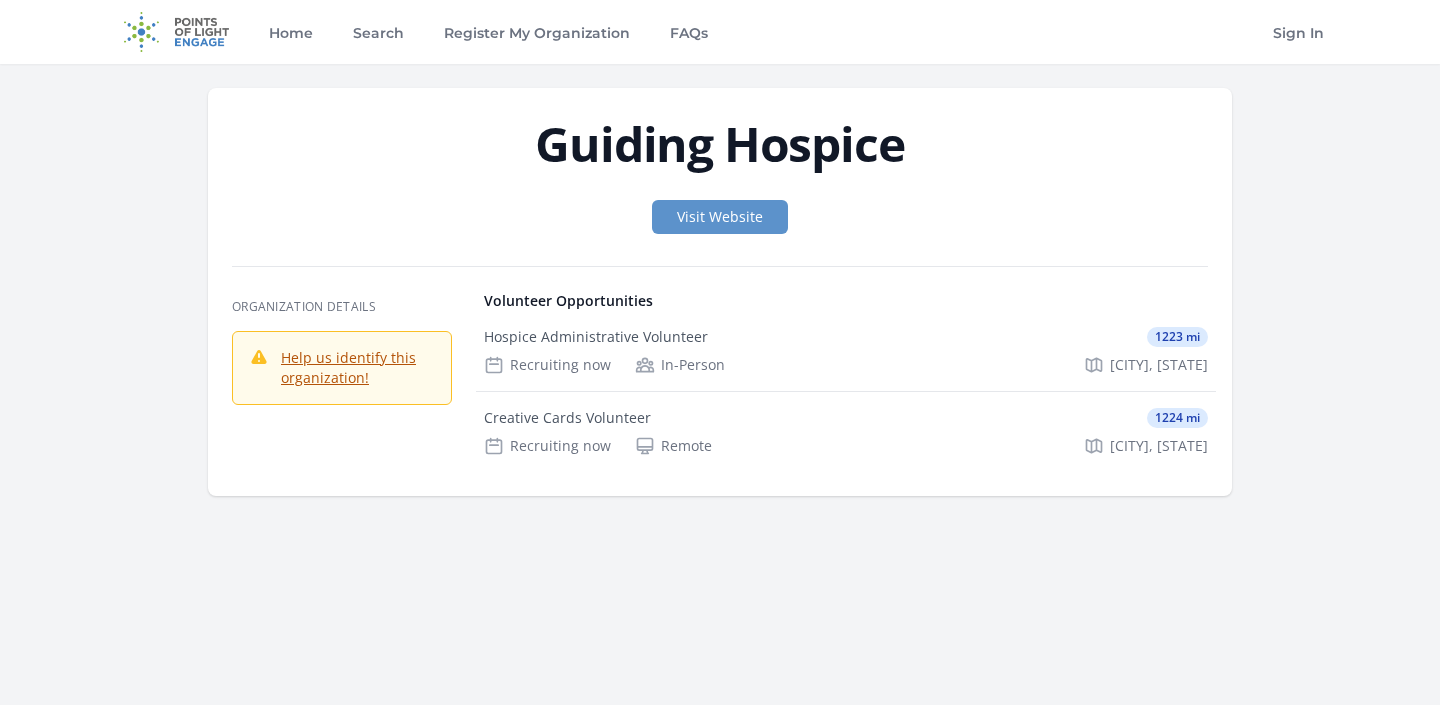 scroll, scrollTop: 108, scrollLeft: 0, axis: vertical 